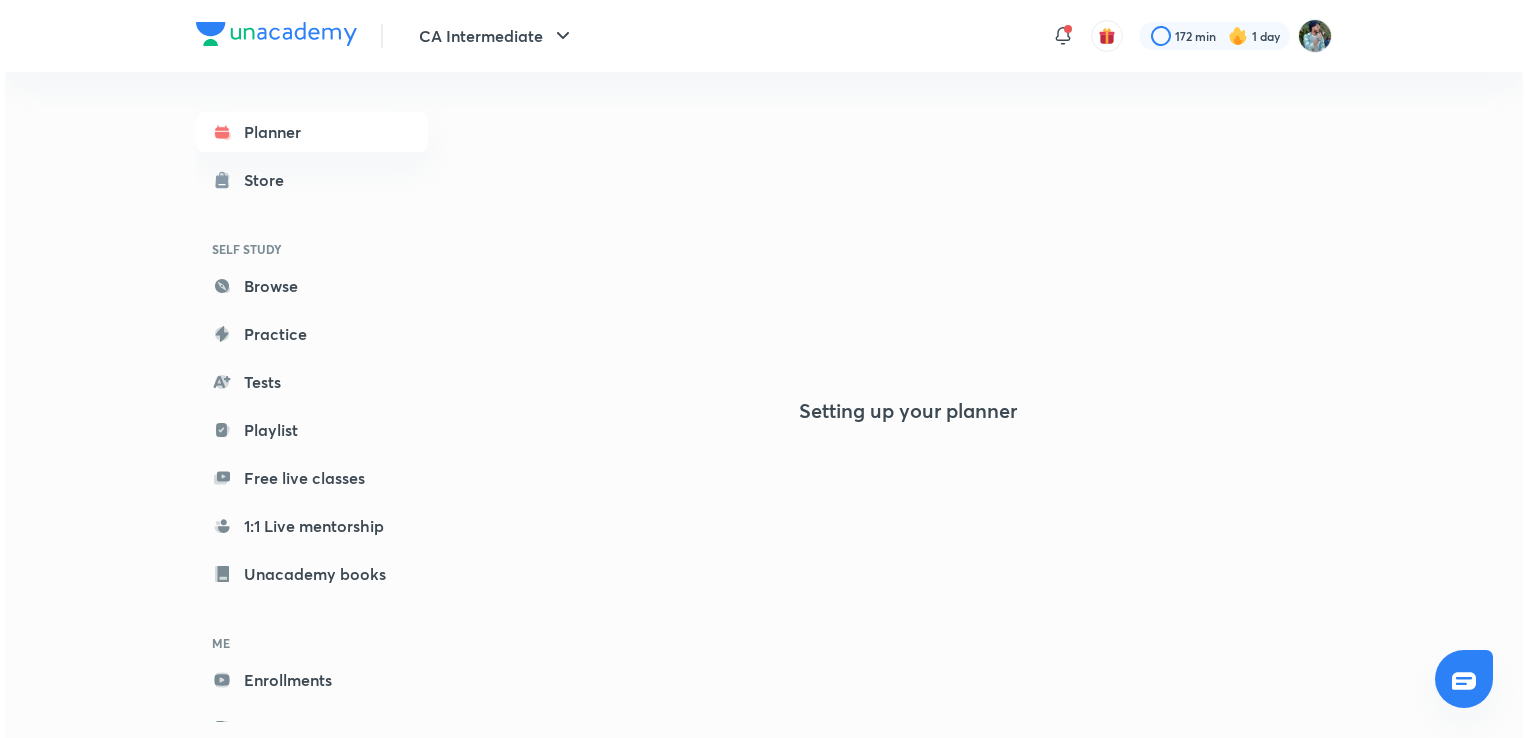 scroll, scrollTop: 0, scrollLeft: 0, axis: both 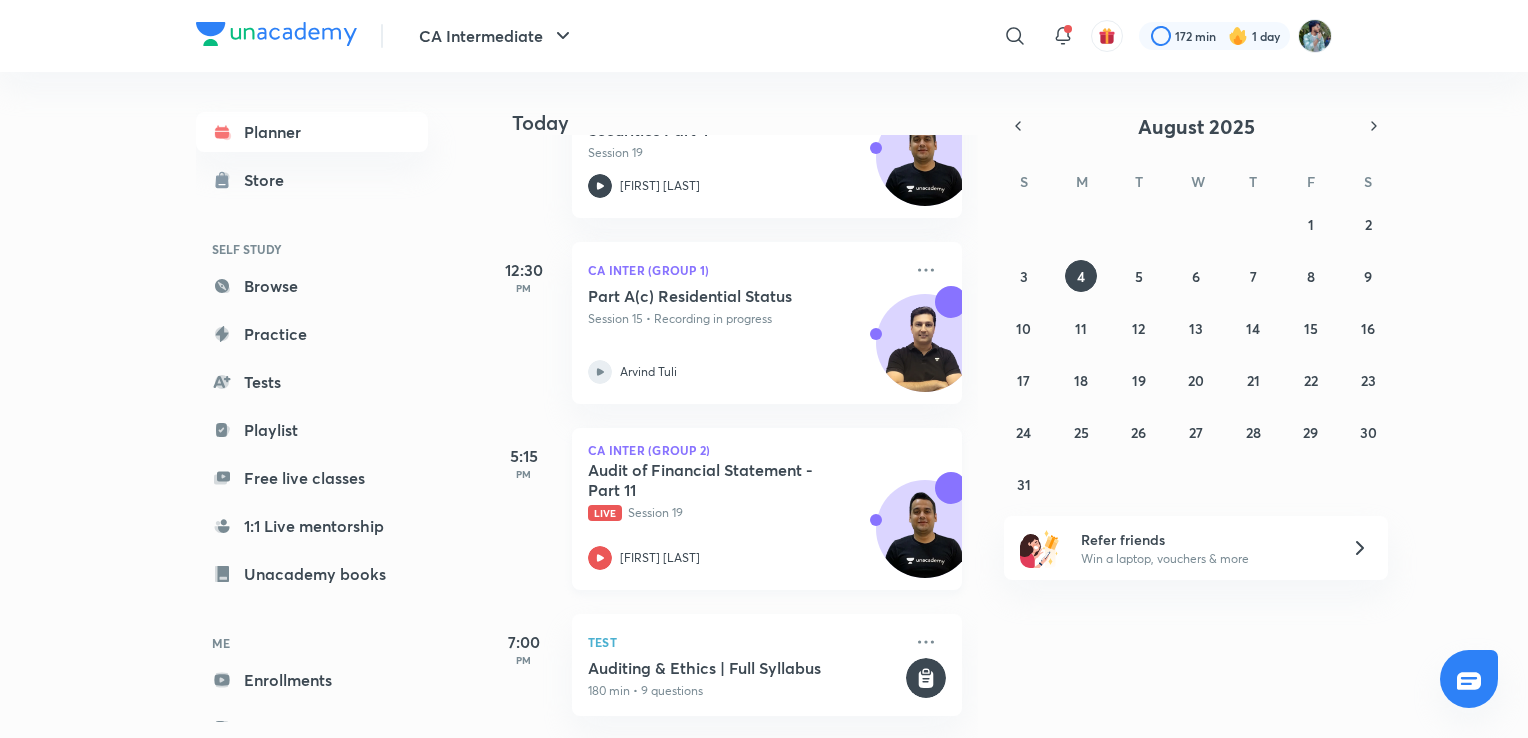 click 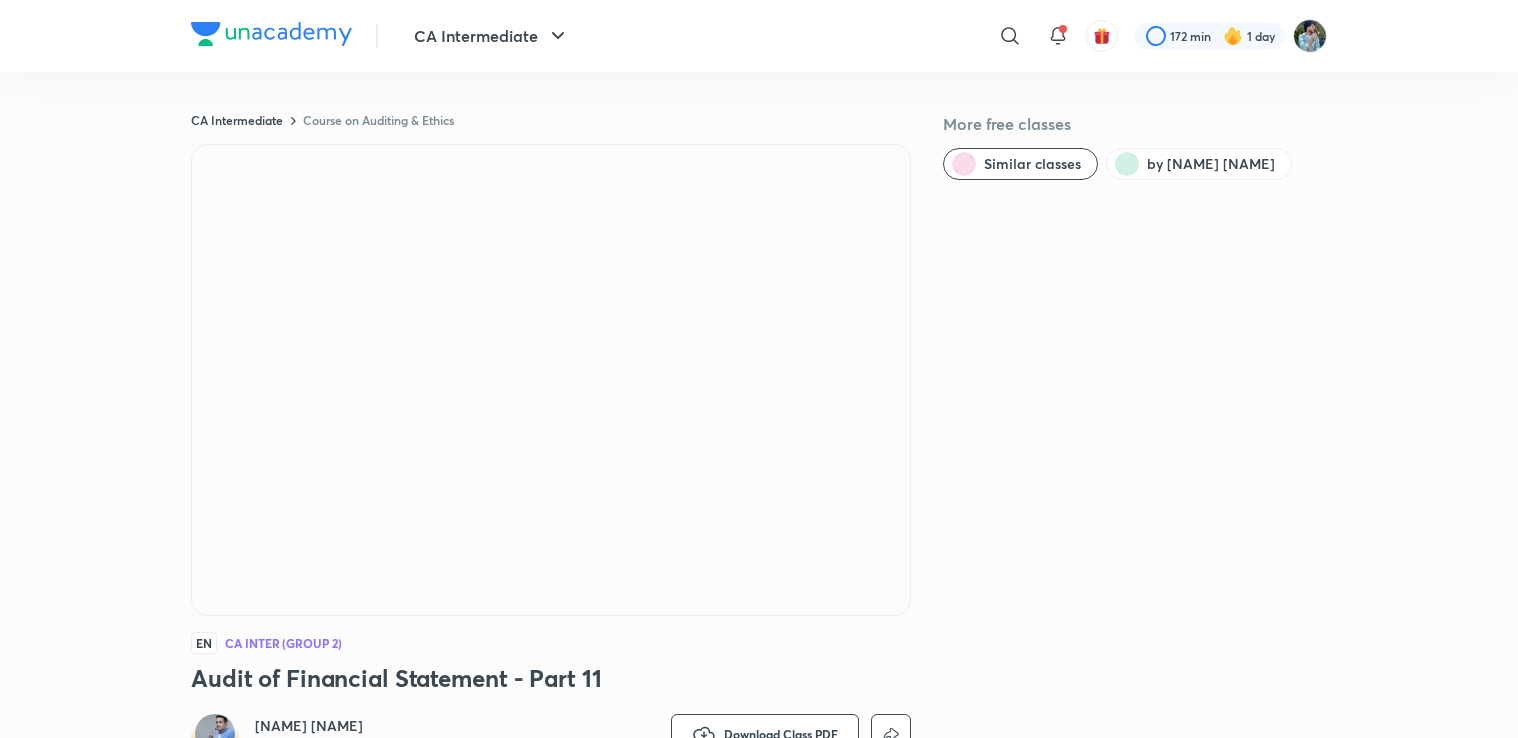 scroll, scrollTop: 0, scrollLeft: 0, axis: both 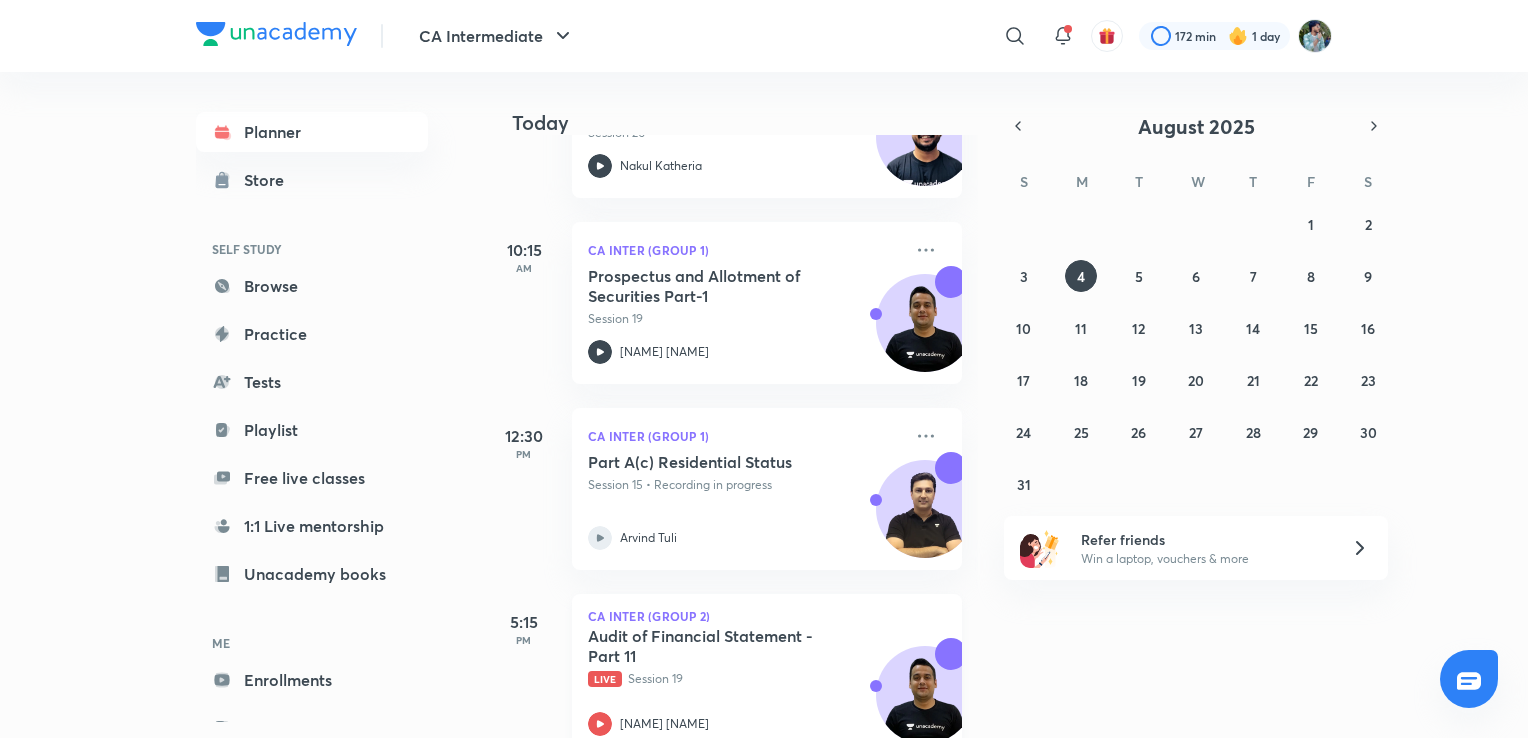 click on "Live" at bounding box center [605, 679] 